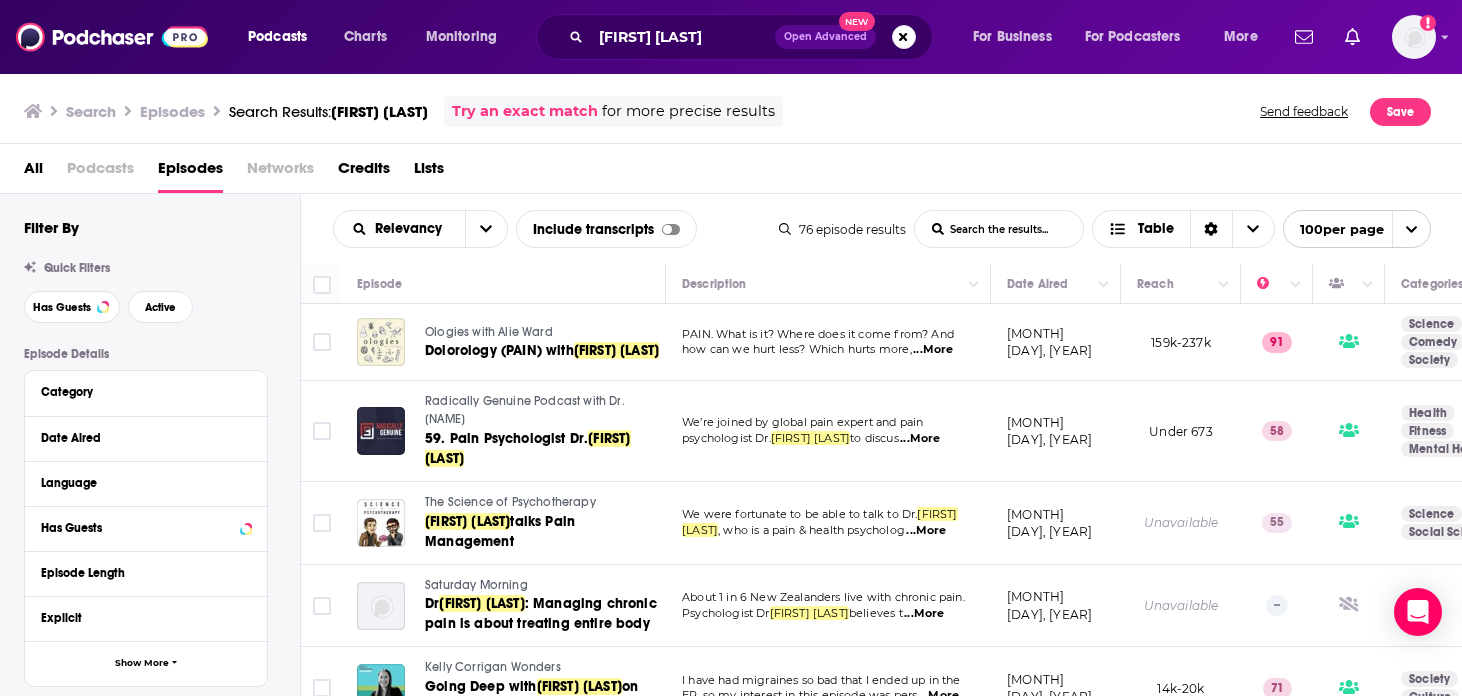 scroll, scrollTop: 0, scrollLeft: 0, axis: both 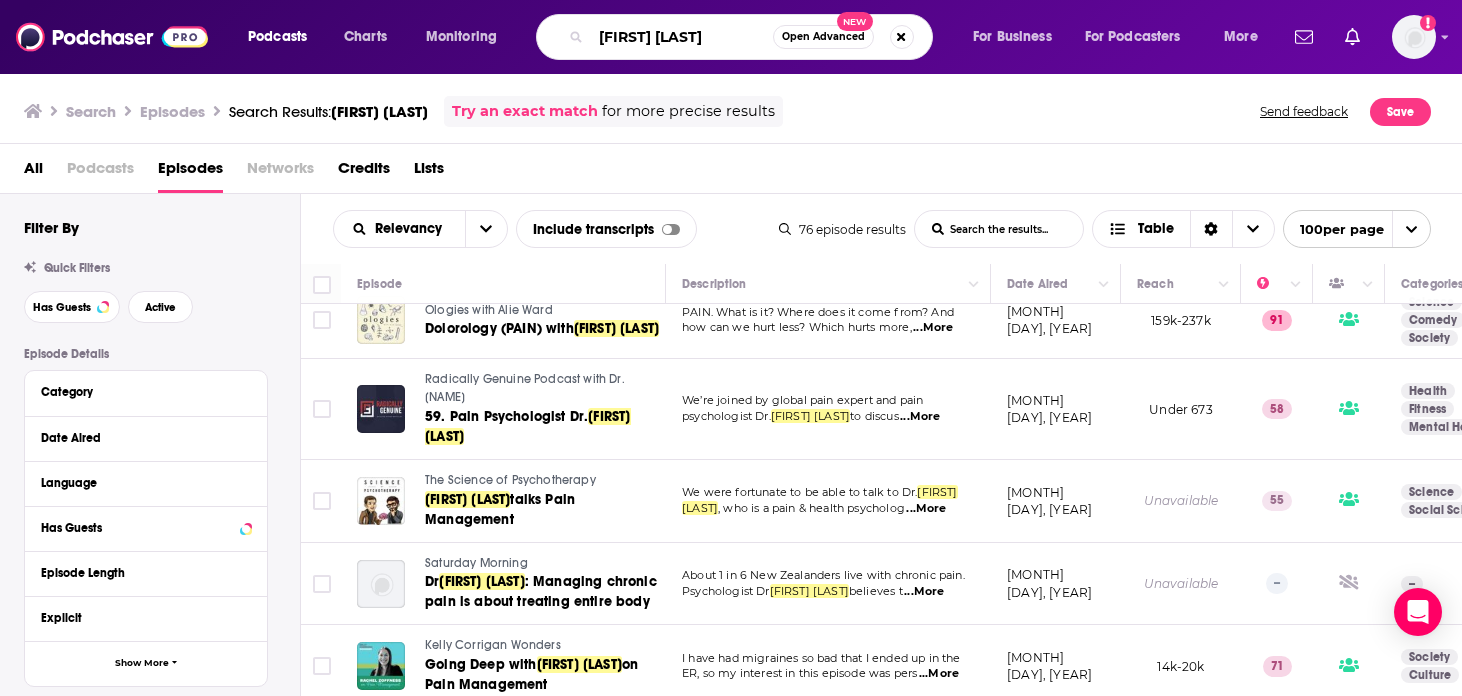 click on "[FIRST] [LAST]" at bounding box center [682, 37] 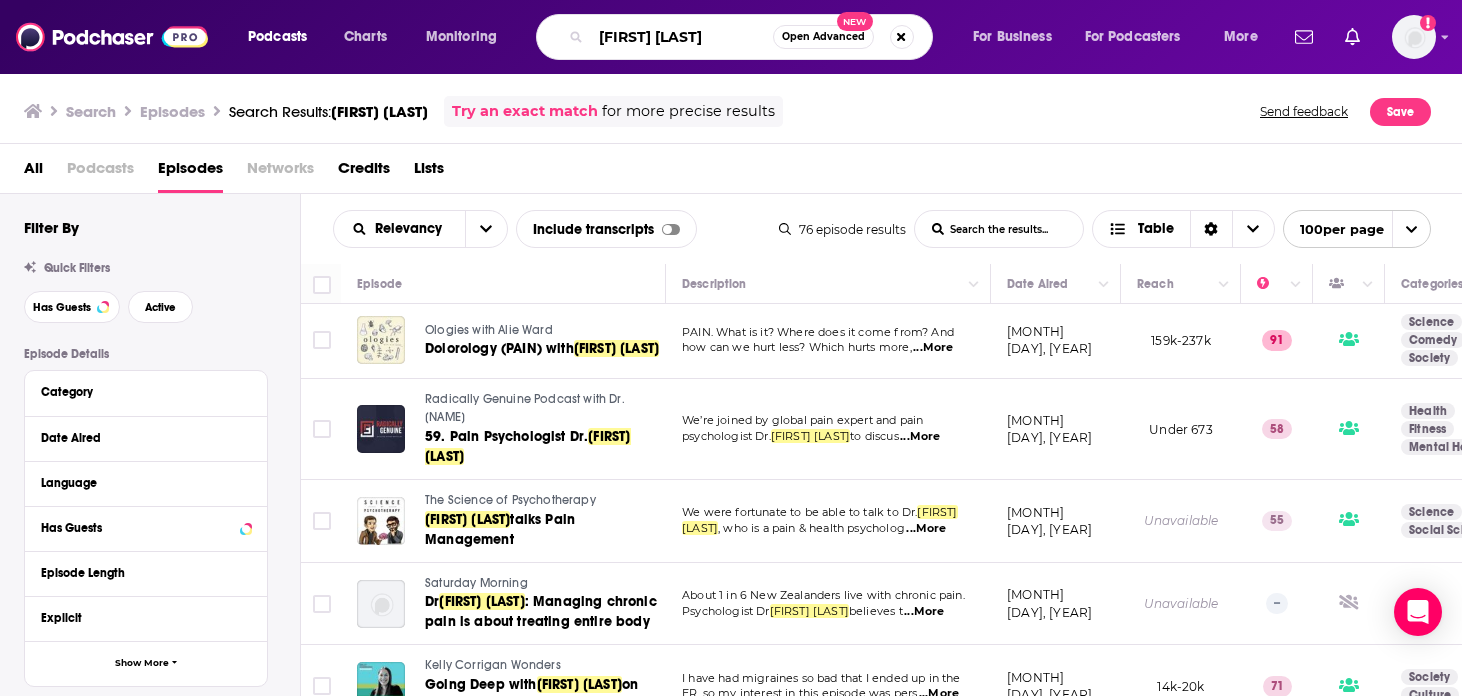 scroll, scrollTop: 0, scrollLeft: 0, axis: both 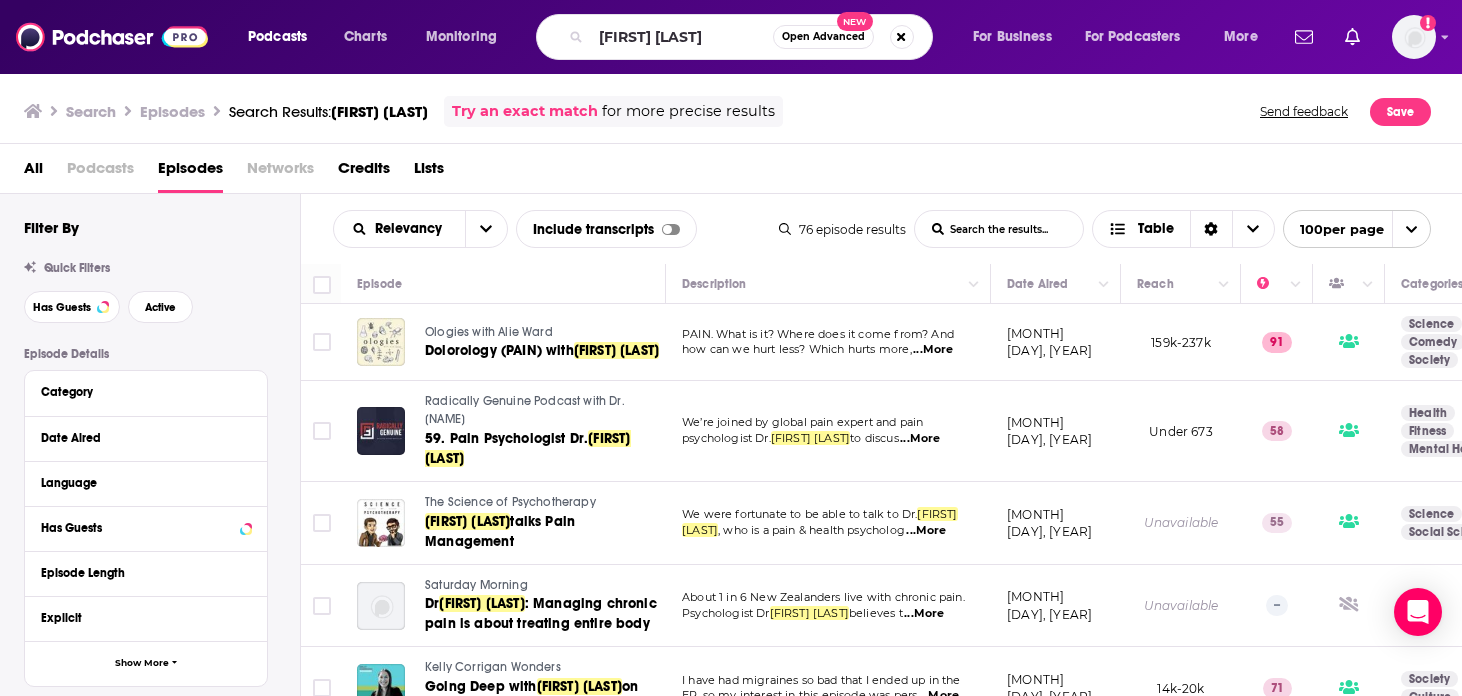 click on "All Podcasts Episodes Networks Credits Lists" at bounding box center (735, 172) 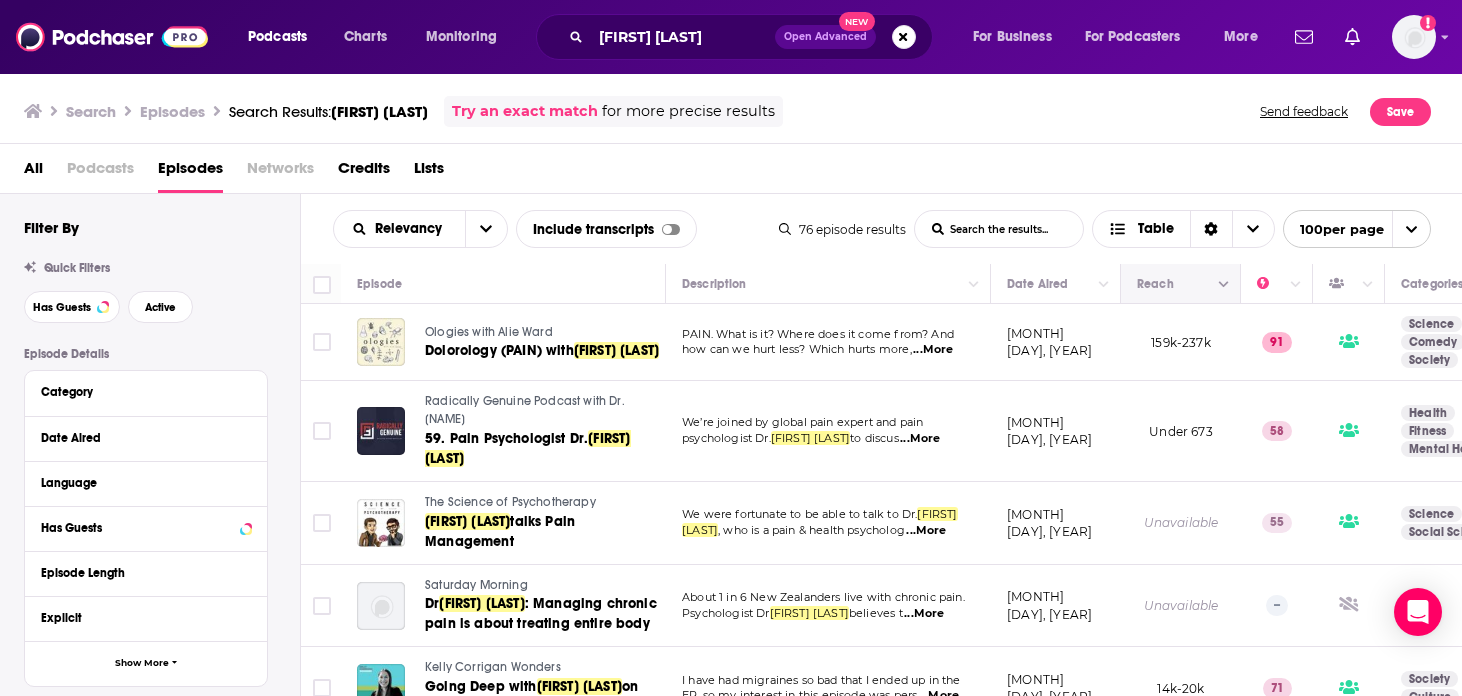 click 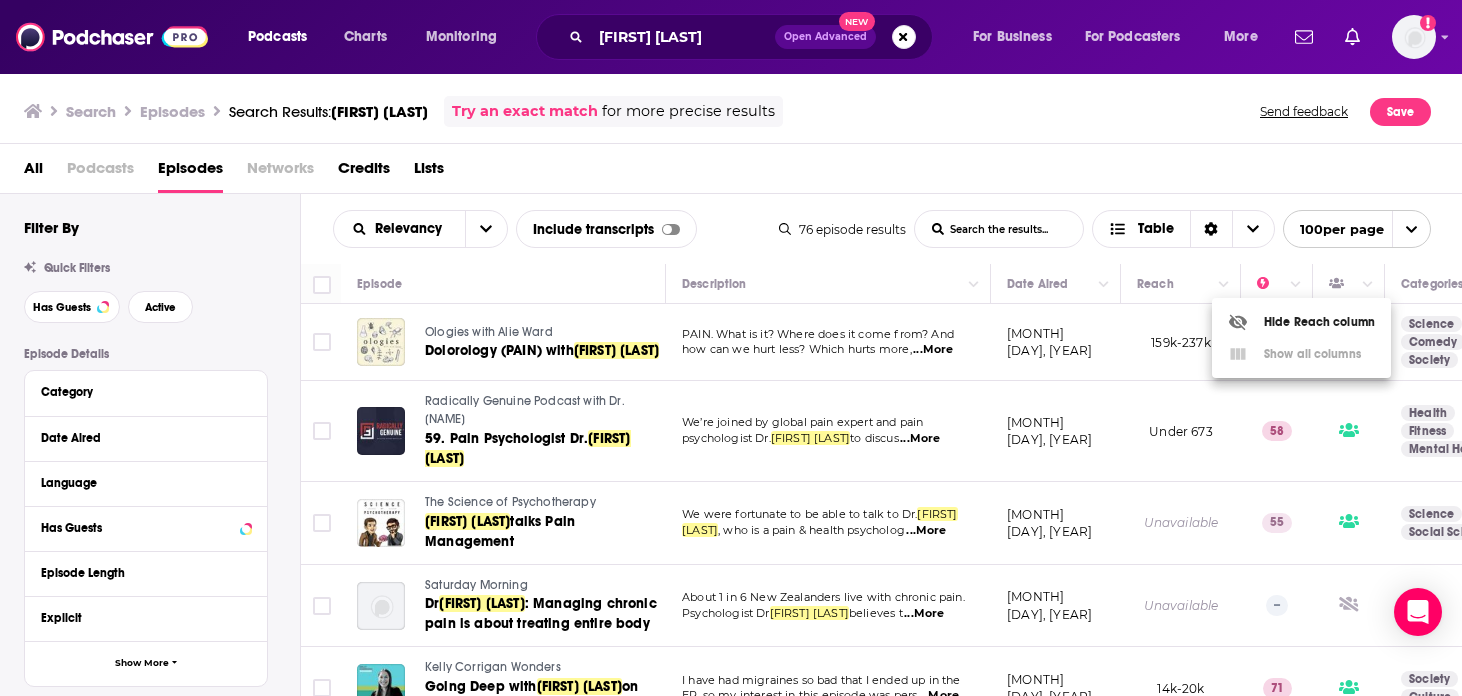 click at bounding box center (731, 348) 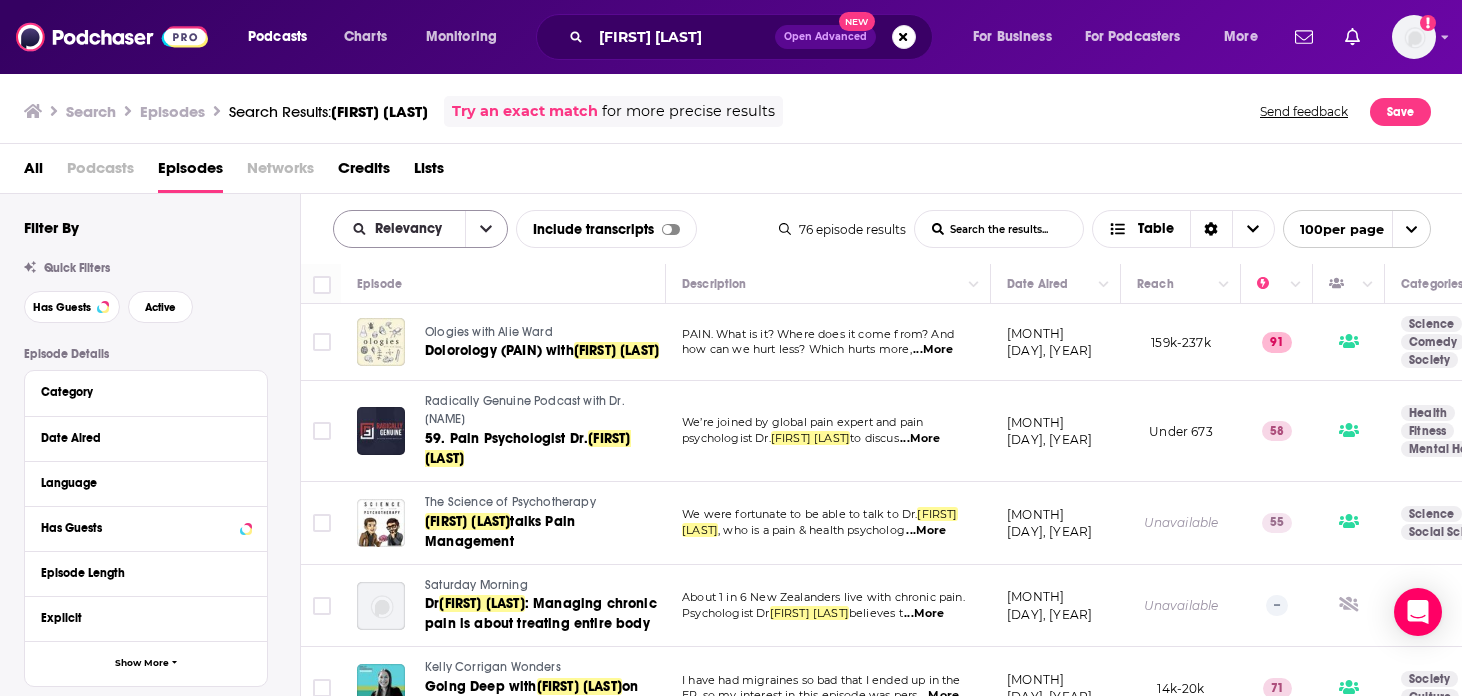 click at bounding box center (486, 229) 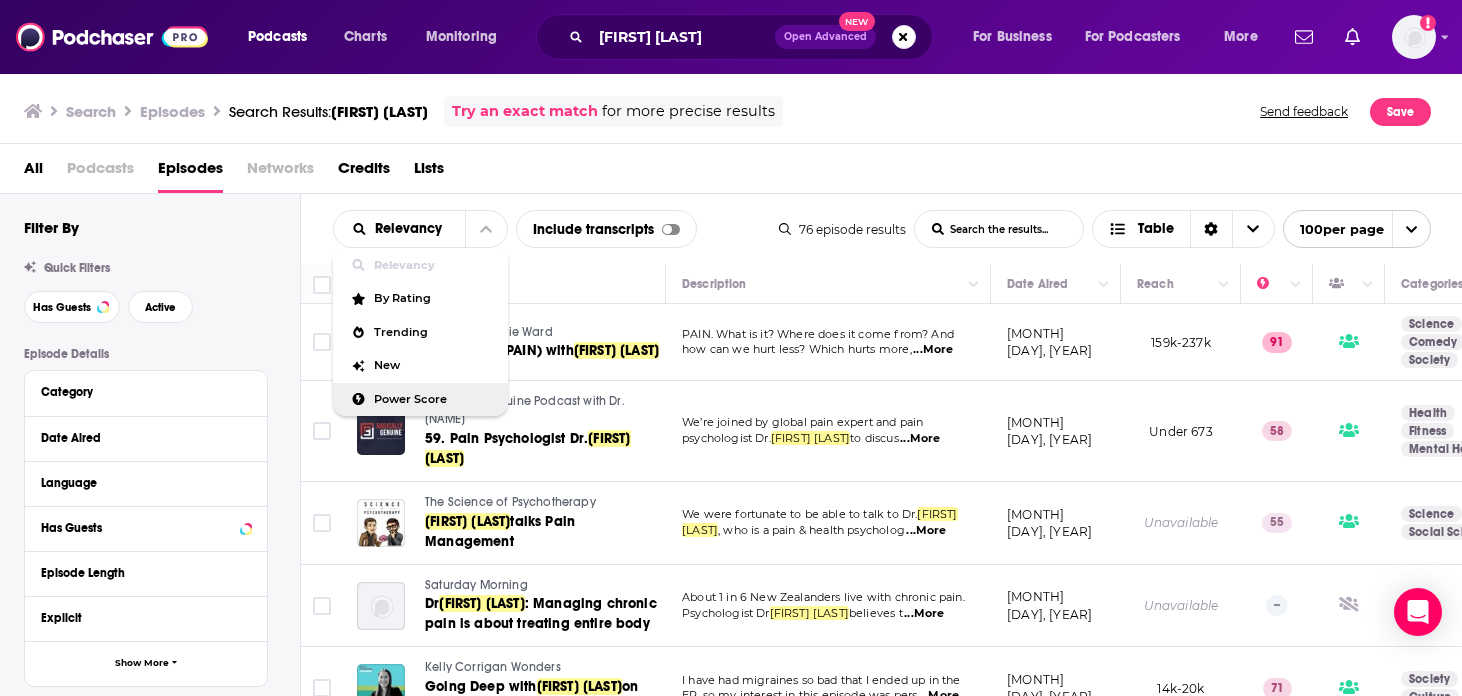 click on "Power Score" at bounding box center [433, 399] 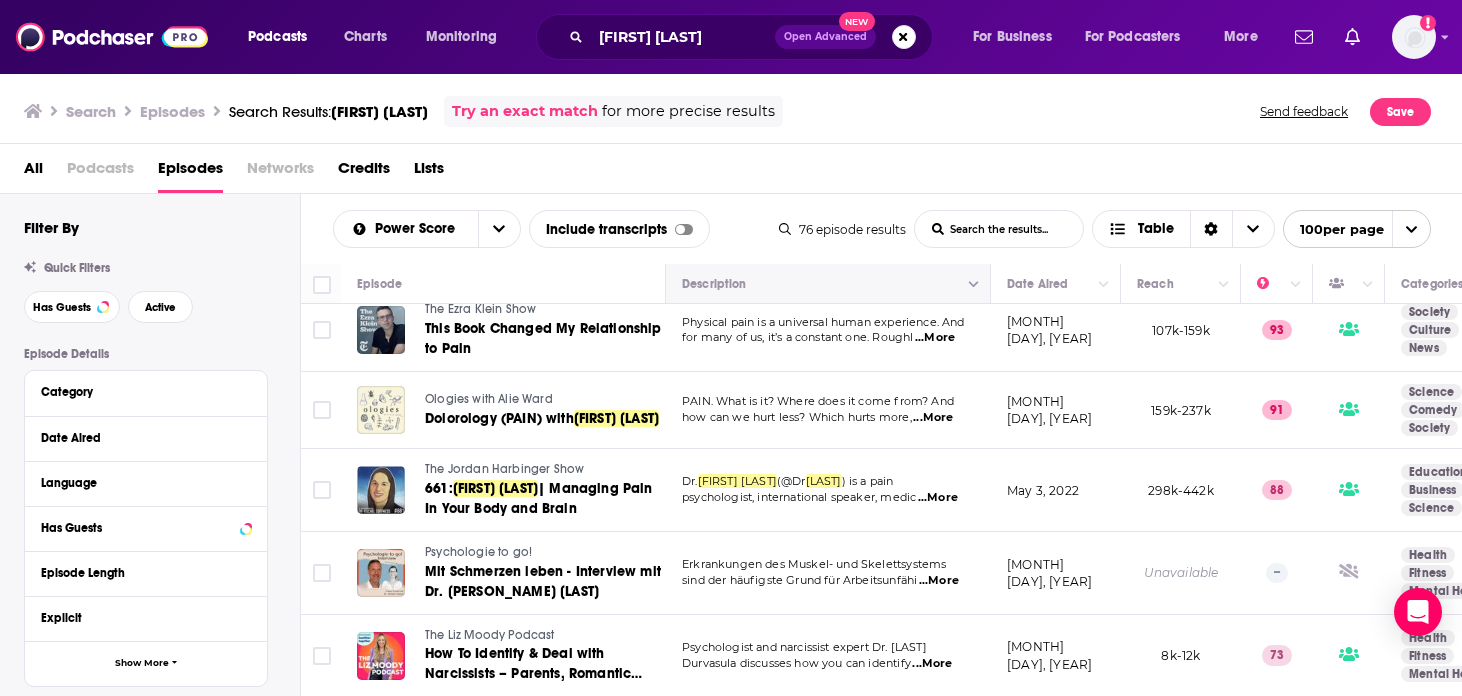 scroll, scrollTop: 0, scrollLeft: 0, axis: both 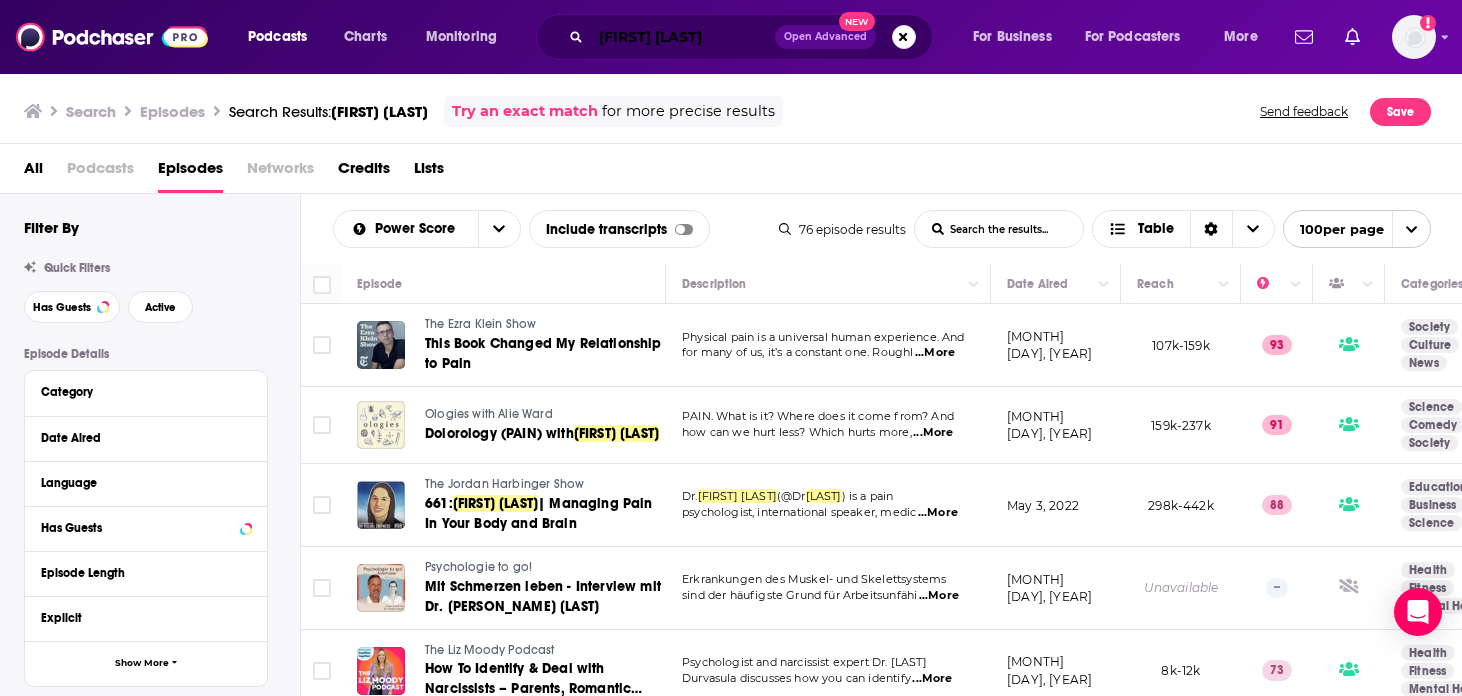 click on "[FIRST] [LAST]" at bounding box center [683, 37] 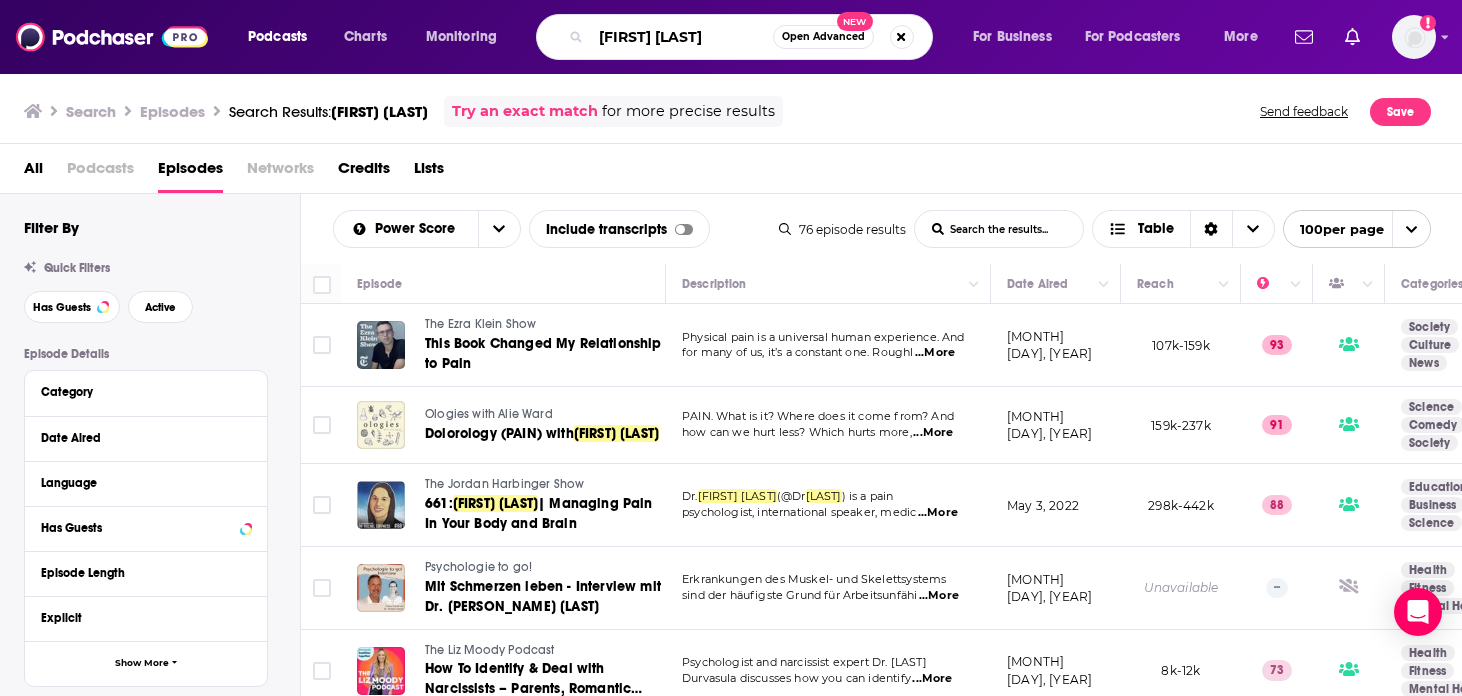 click on "[FIRST] [LAST]" at bounding box center (682, 37) 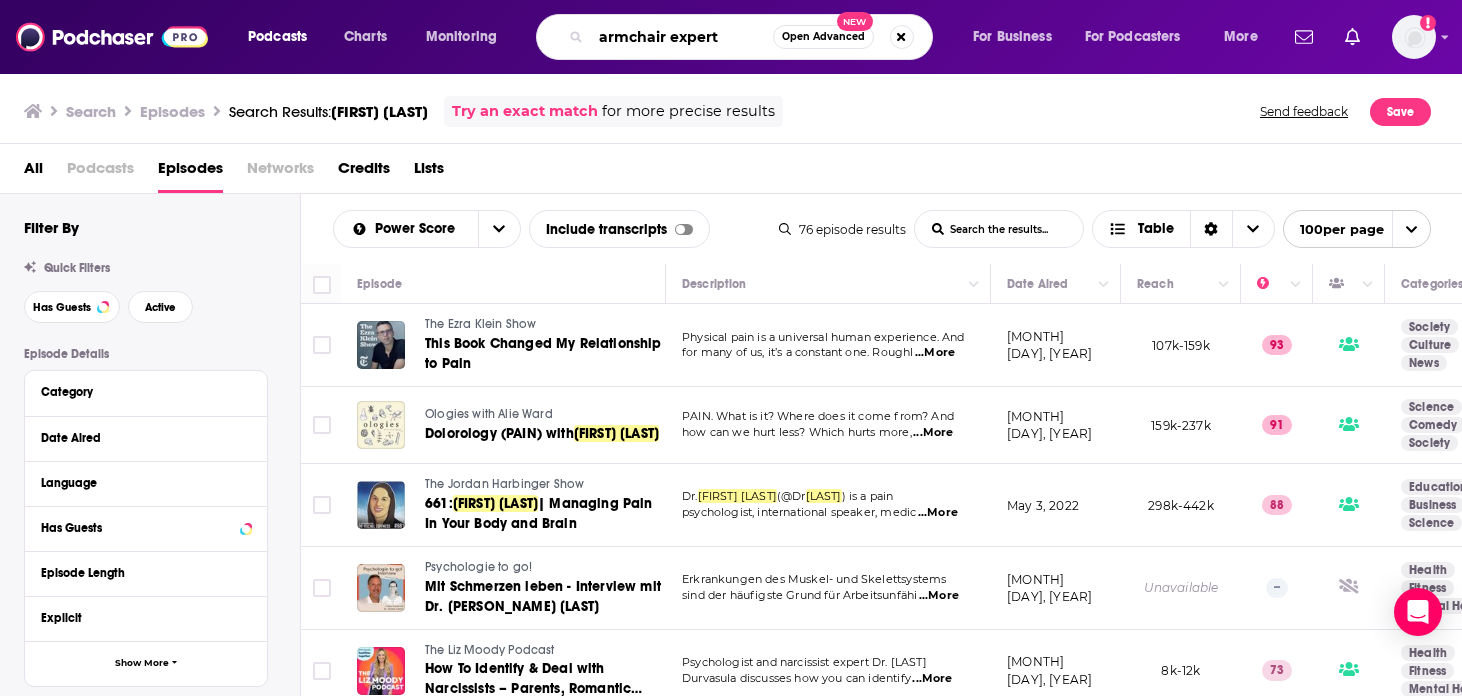 type on "armchair expert" 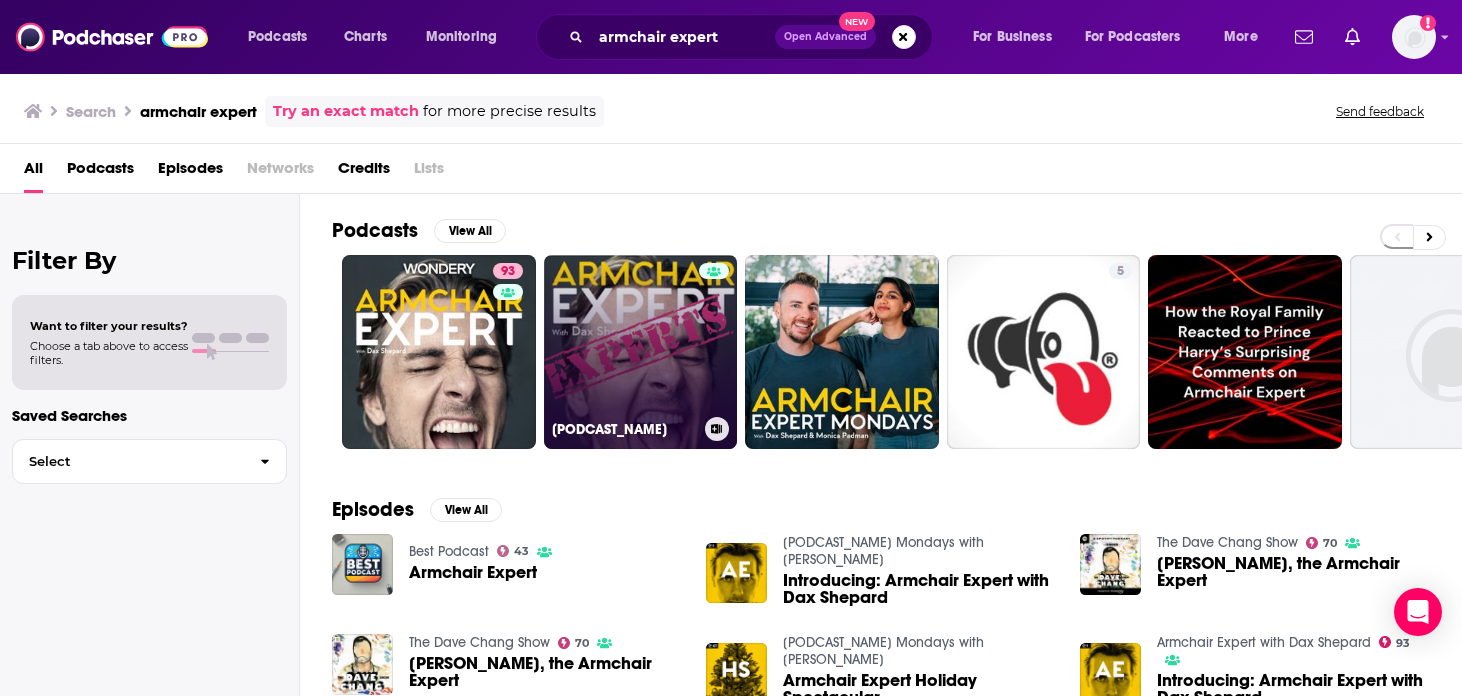 click on "[PODCAST_NAME]" at bounding box center (641, 352) 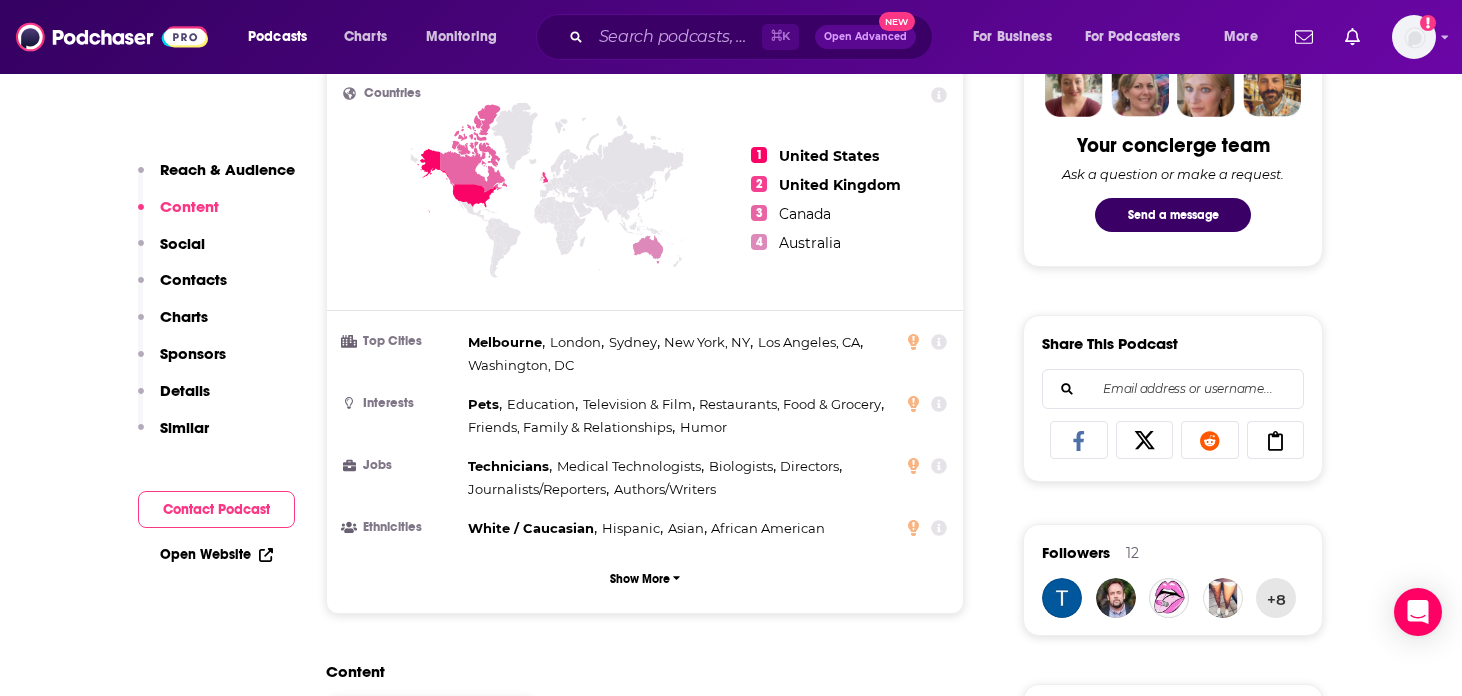 scroll, scrollTop: 942, scrollLeft: 0, axis: vertical 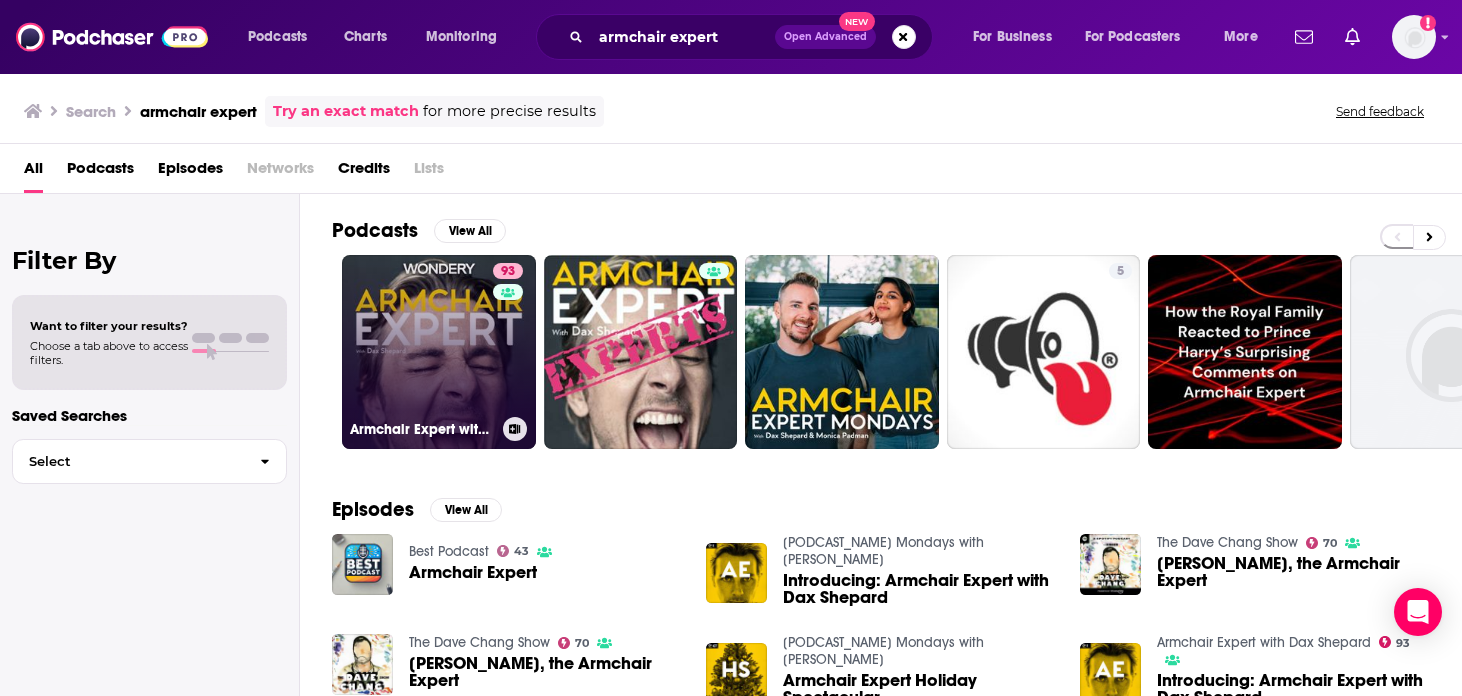 click on "93 Armchair Expert with Dax Shepard" at bounding box center (439, 352) 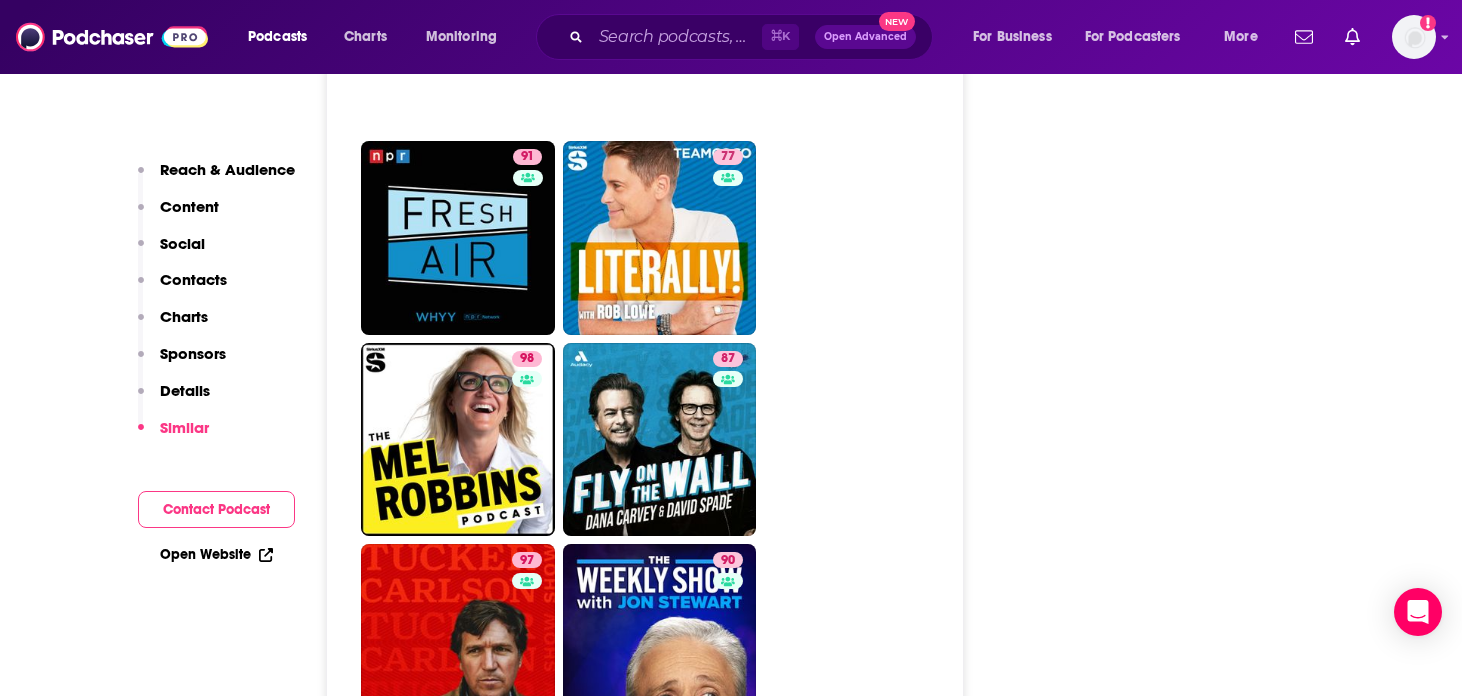 scroll, scrollTop: 5904, scrollLeft: 0, axis: vertical 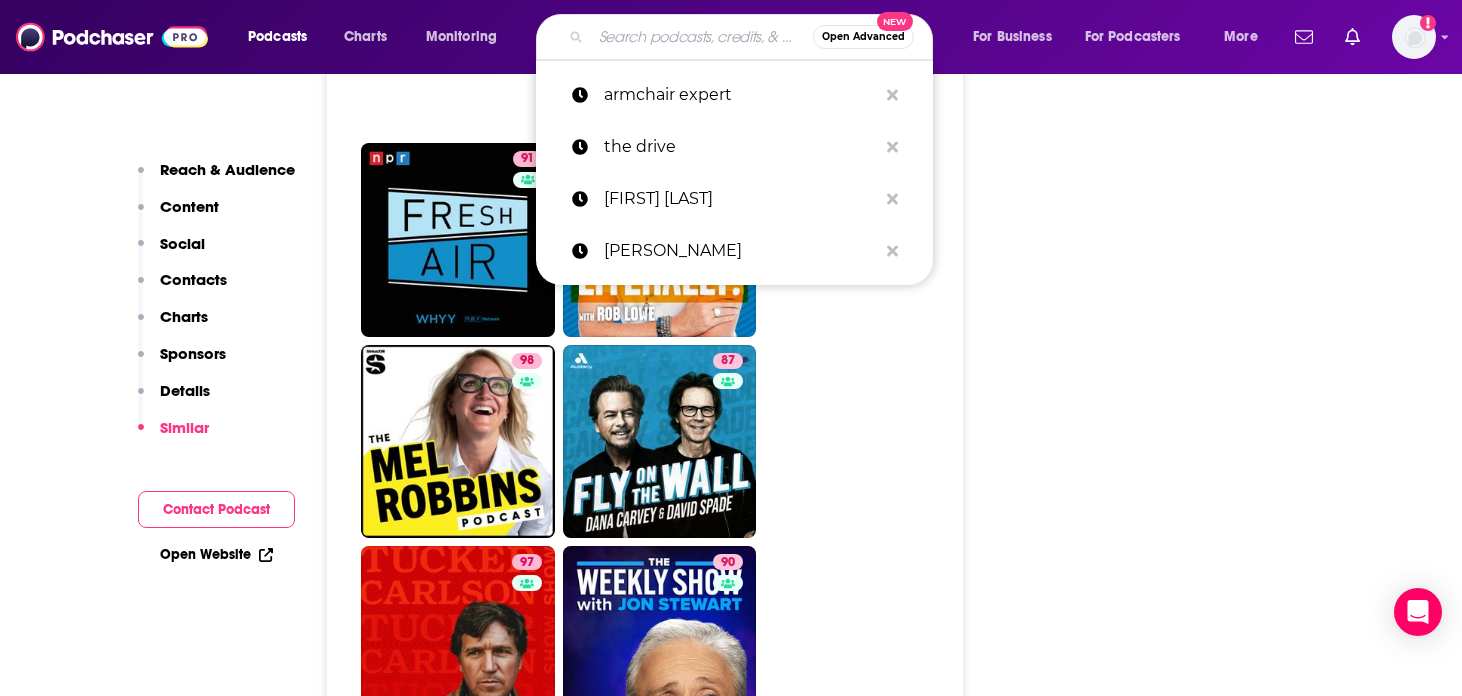 click at bounding box center [702, 37] 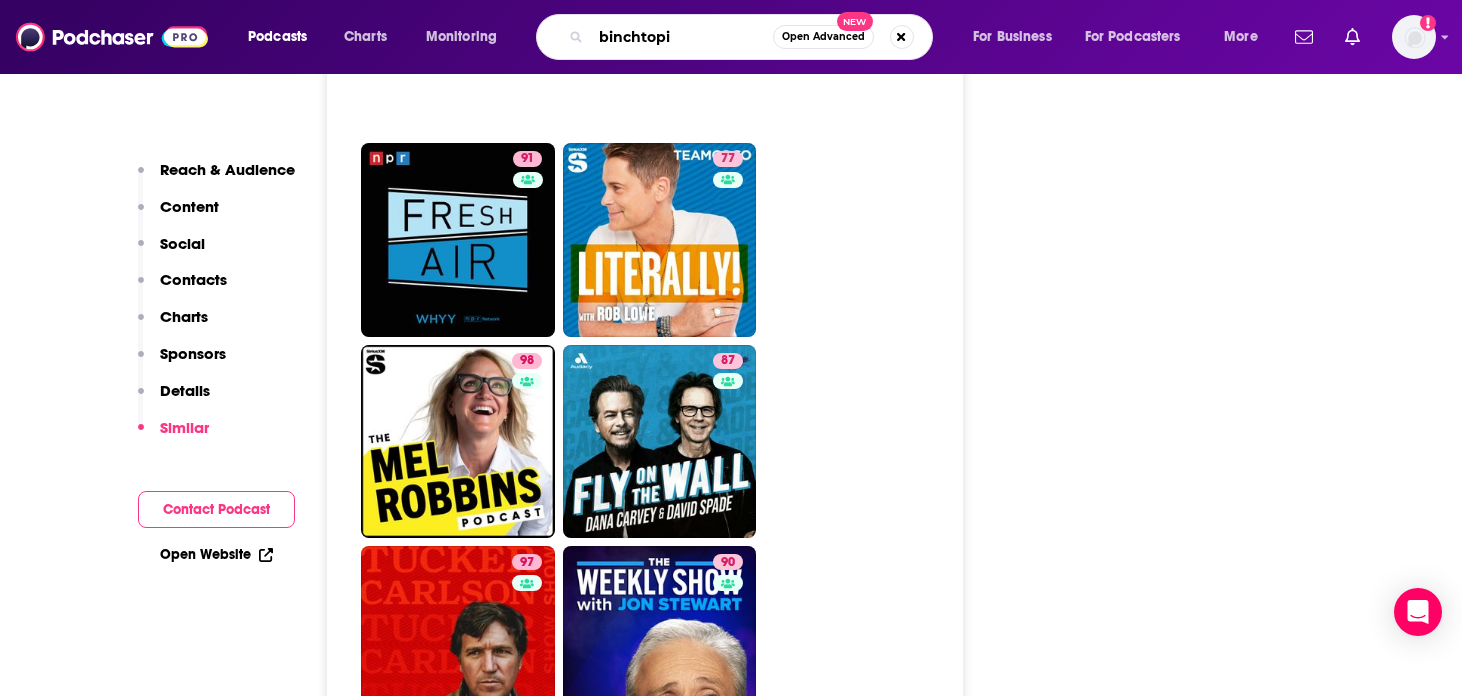 type on "binchtopia" 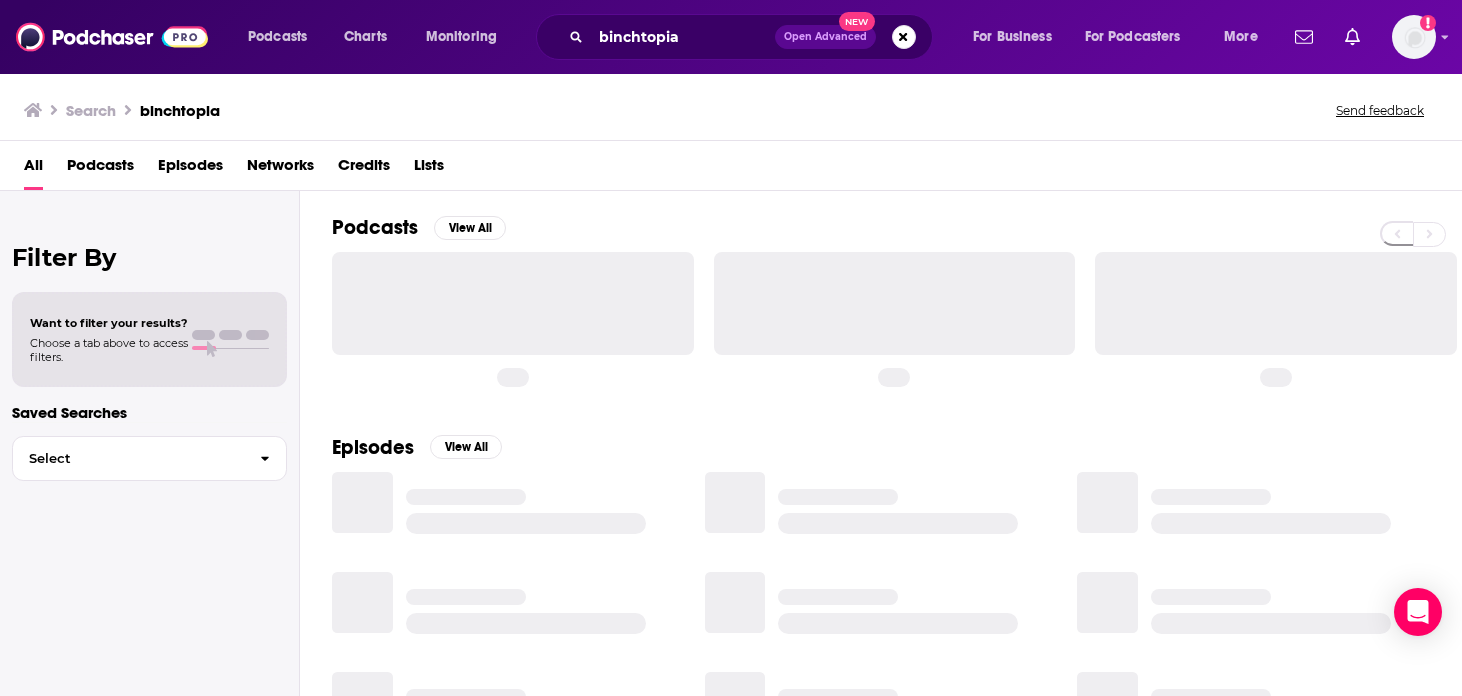 scroll, scrollTop: 0, scrollLeft: 0, axis: both 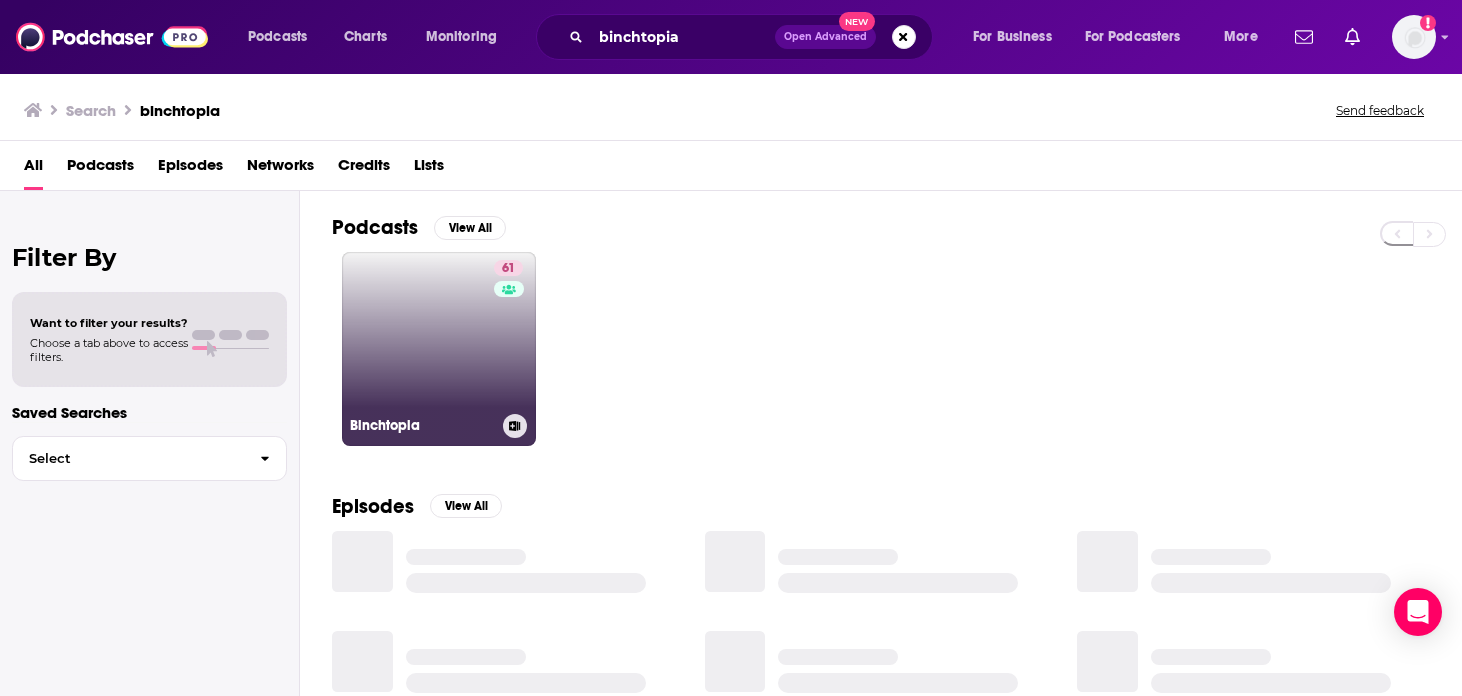 click on "61 Binchtopia" at bounding box center (439, 349) 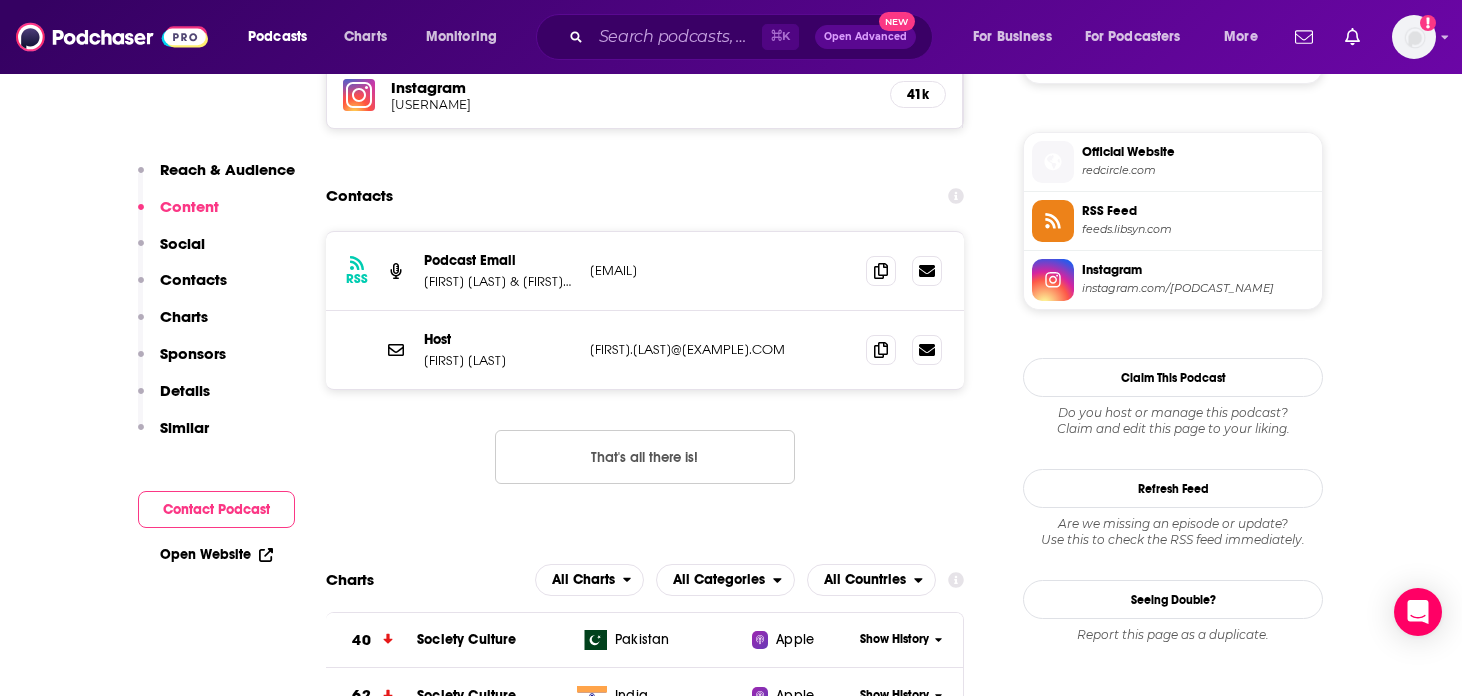 scroll, scrollTop: 972, scrollLeft: 0, axis: vertical 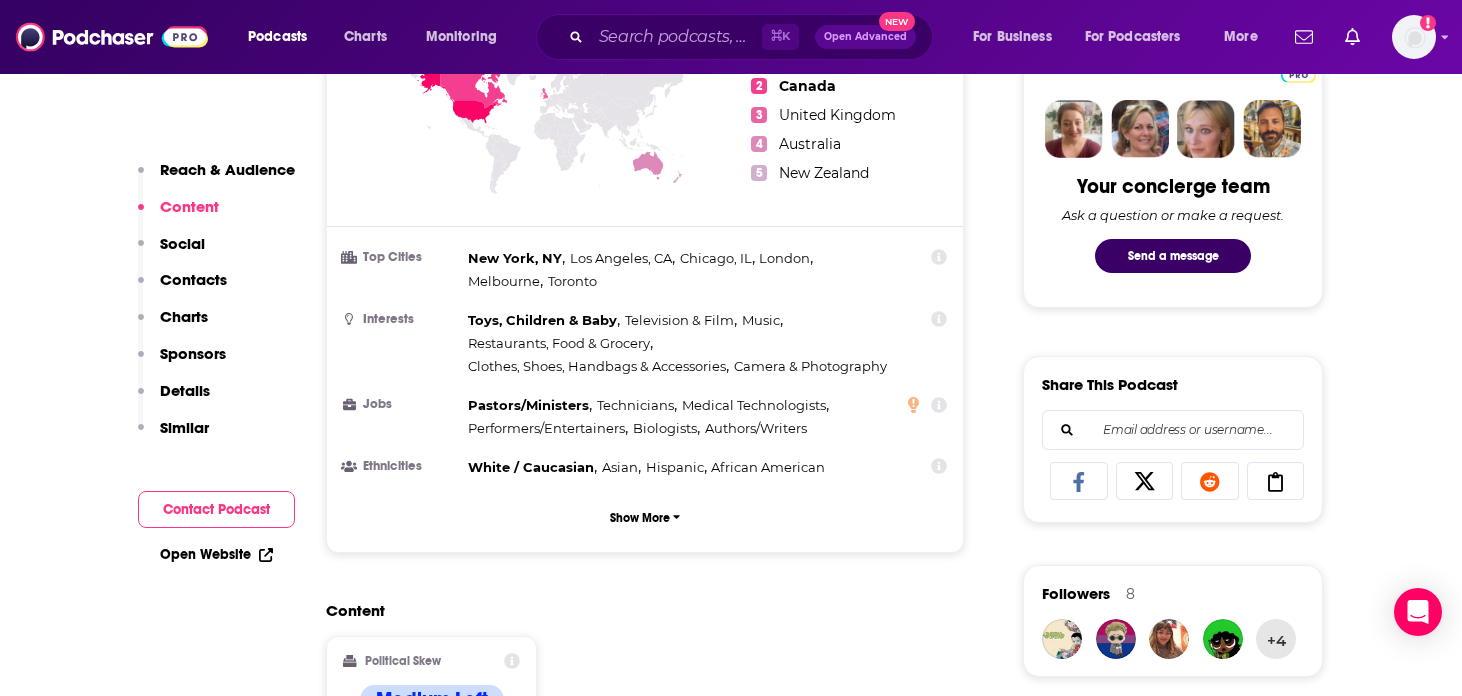 click on "Similar" at bounding box center (184, 427) 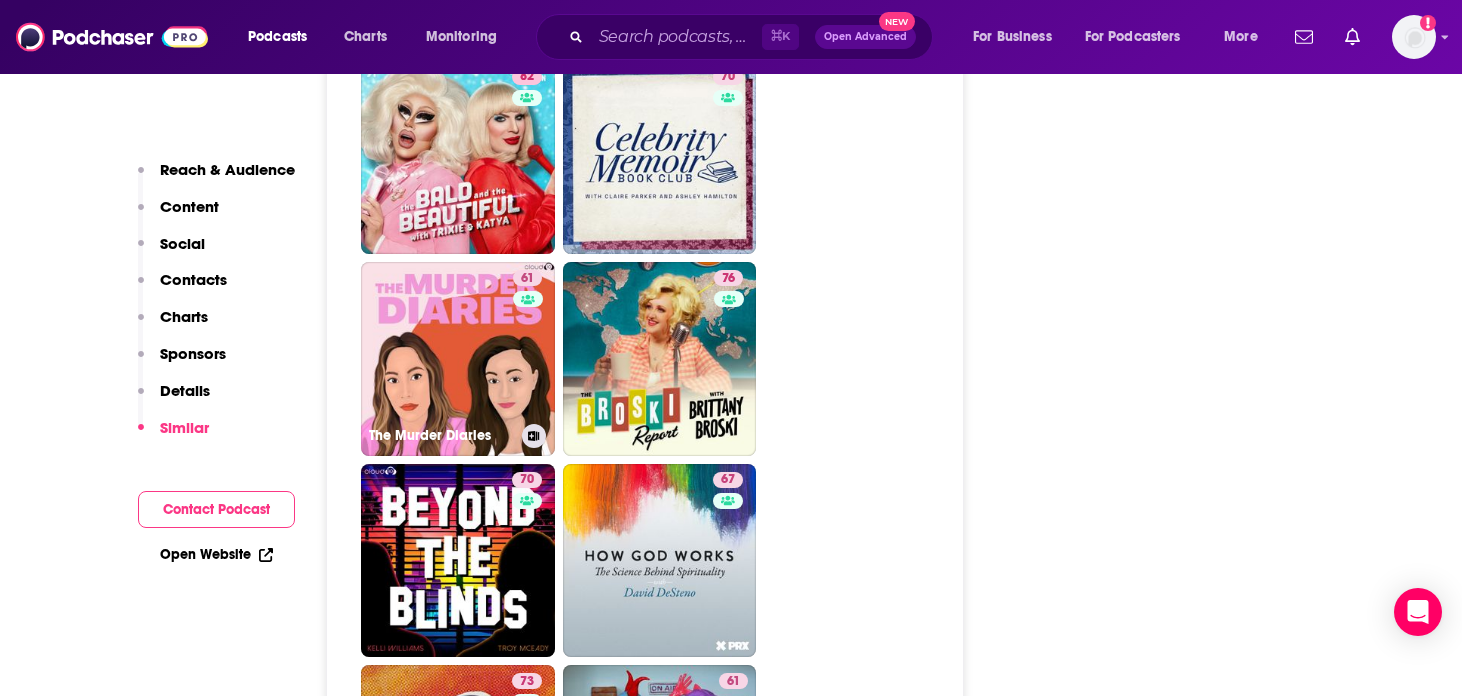 scroll, scrollTop: 3865, scrollLeft: 0, axis: vertical 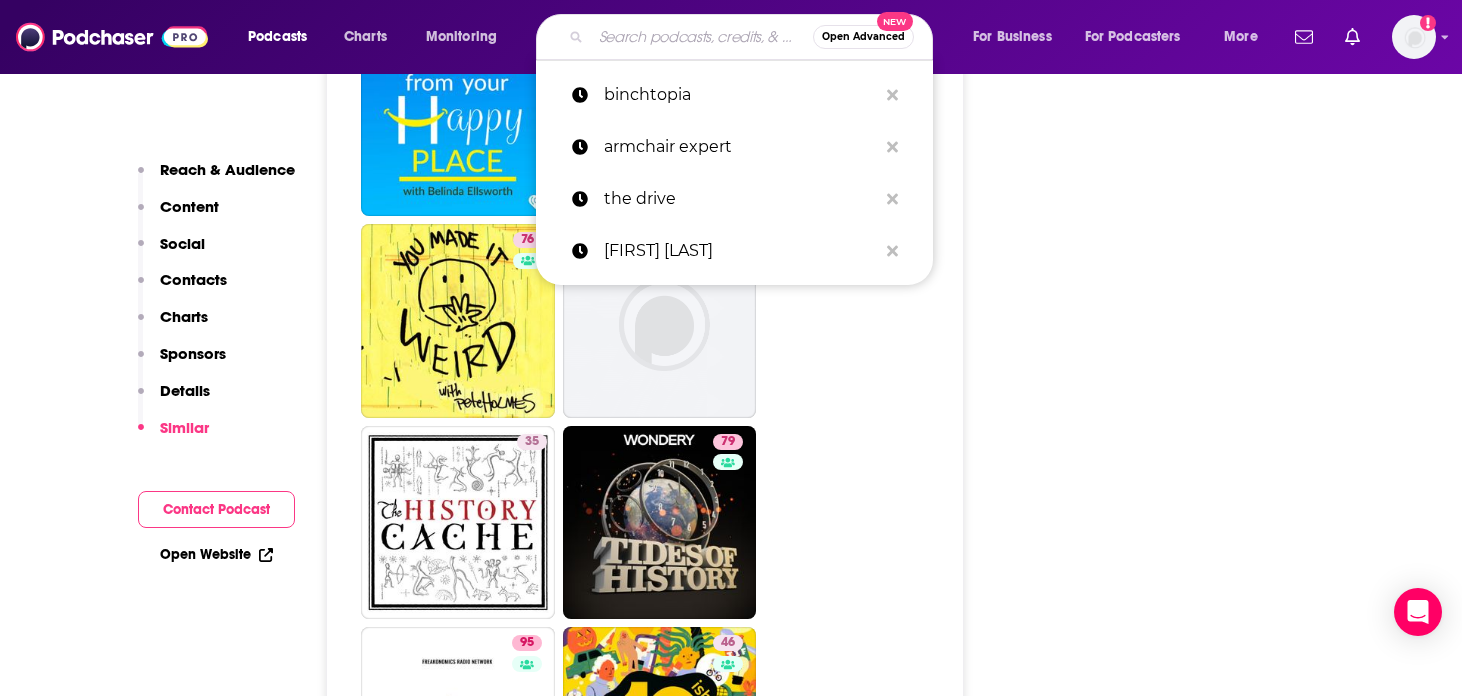 click at bounding box center (702, 37) 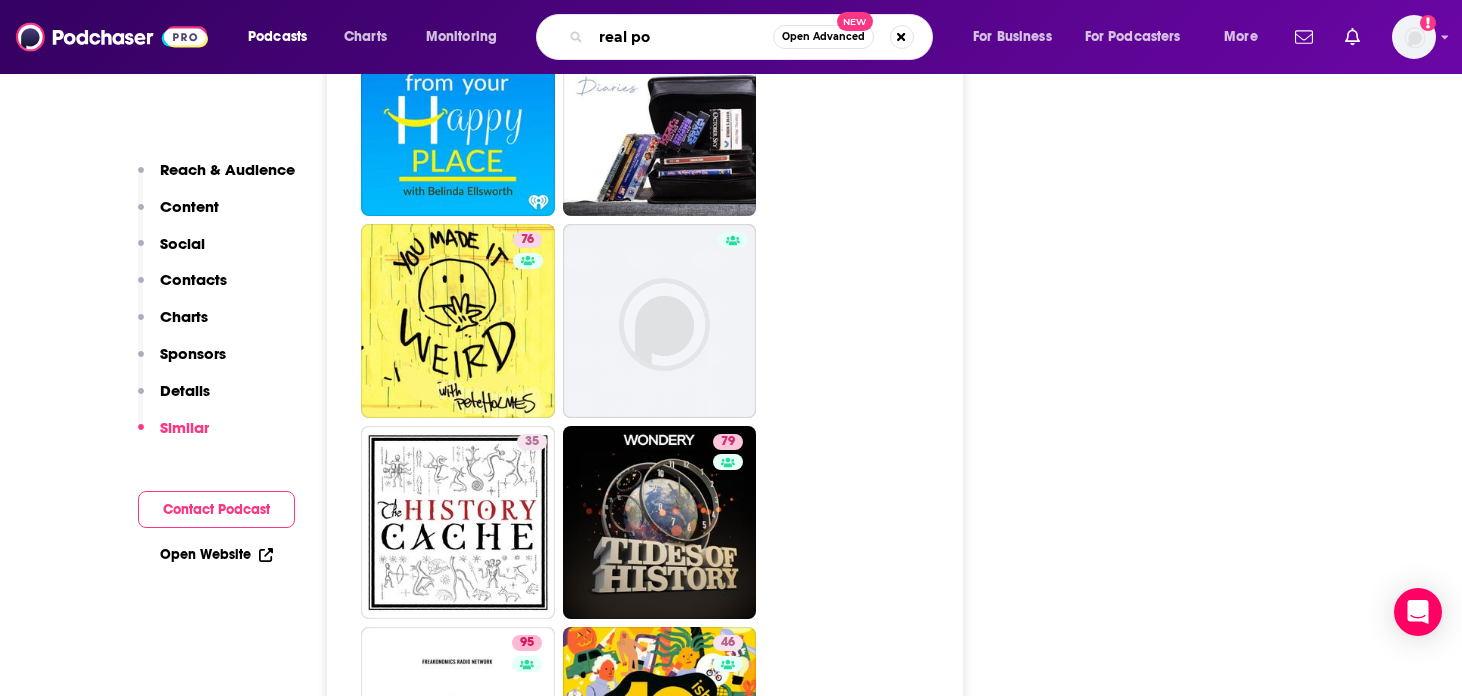 type on "real pod" 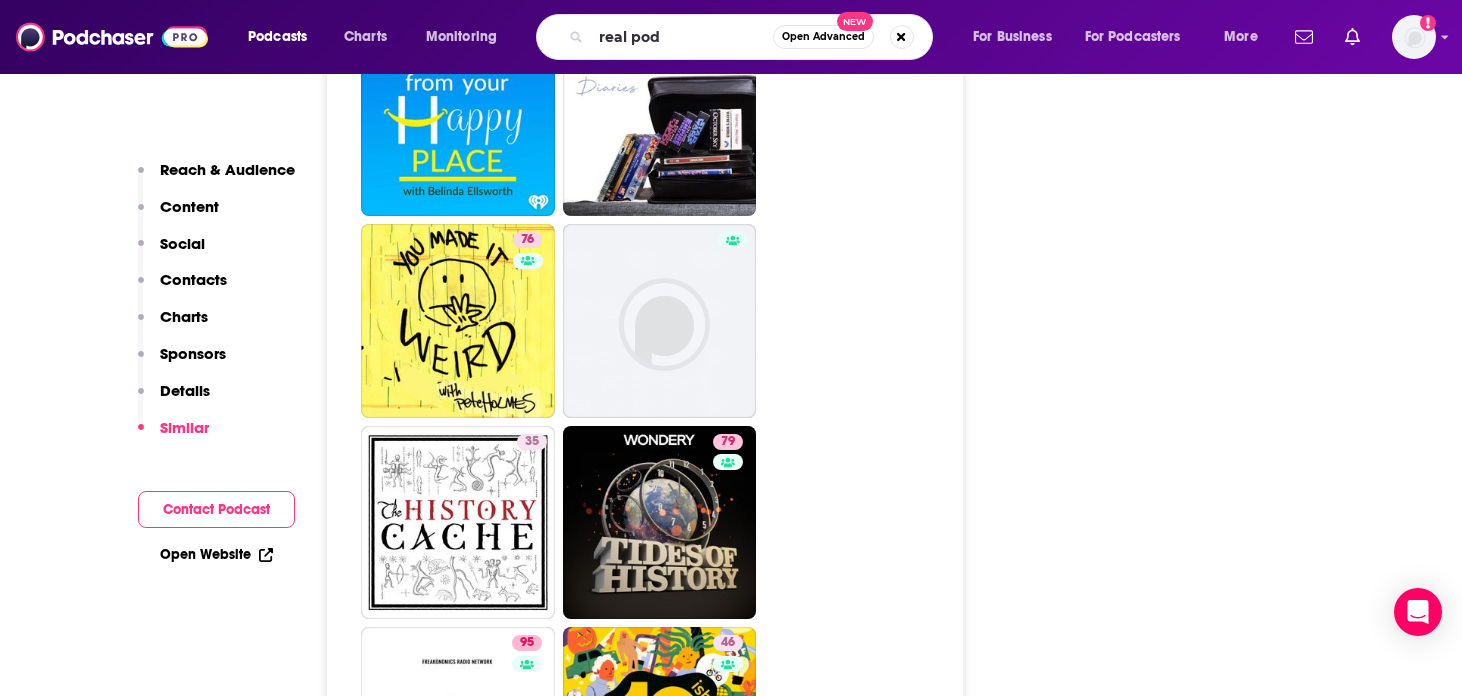 scroll, scrollTop: 0, scrollLeft: 0, axis: both 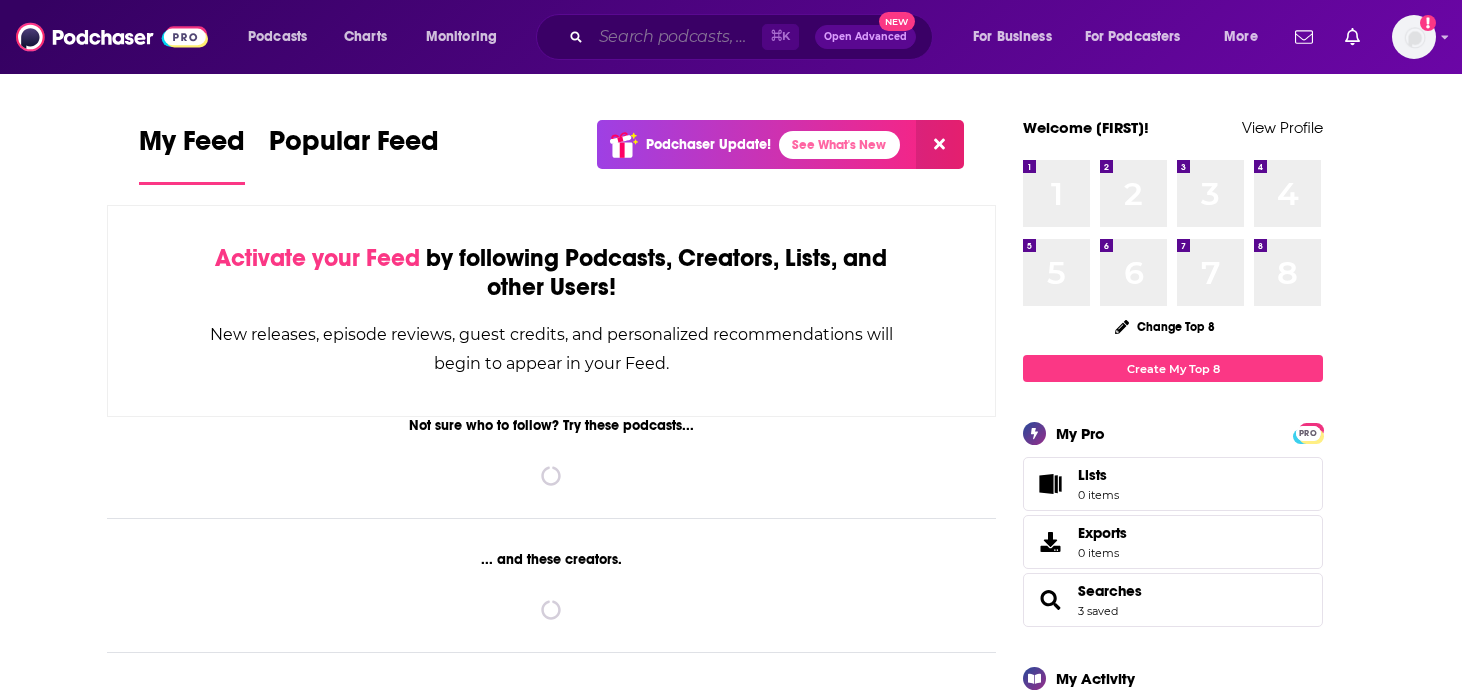 click at bounding box center (676, 37) 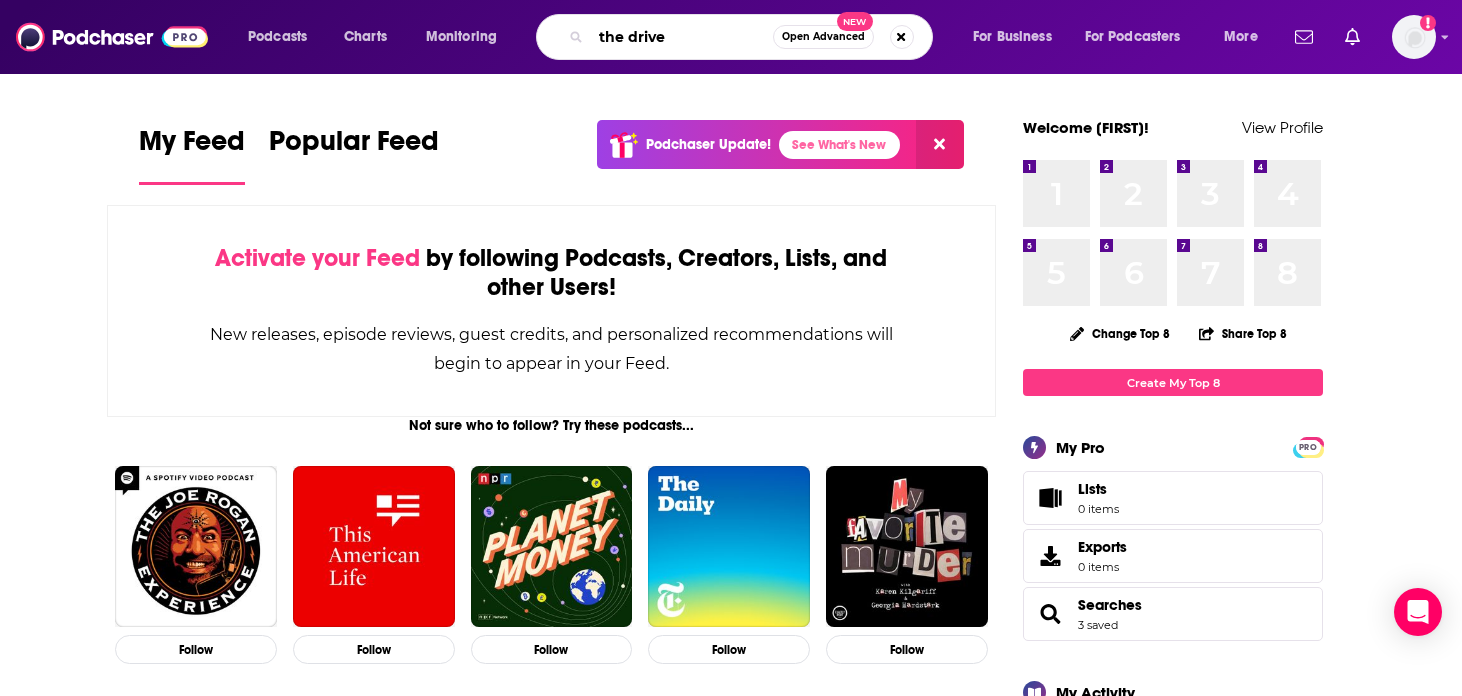 type on "the drive" 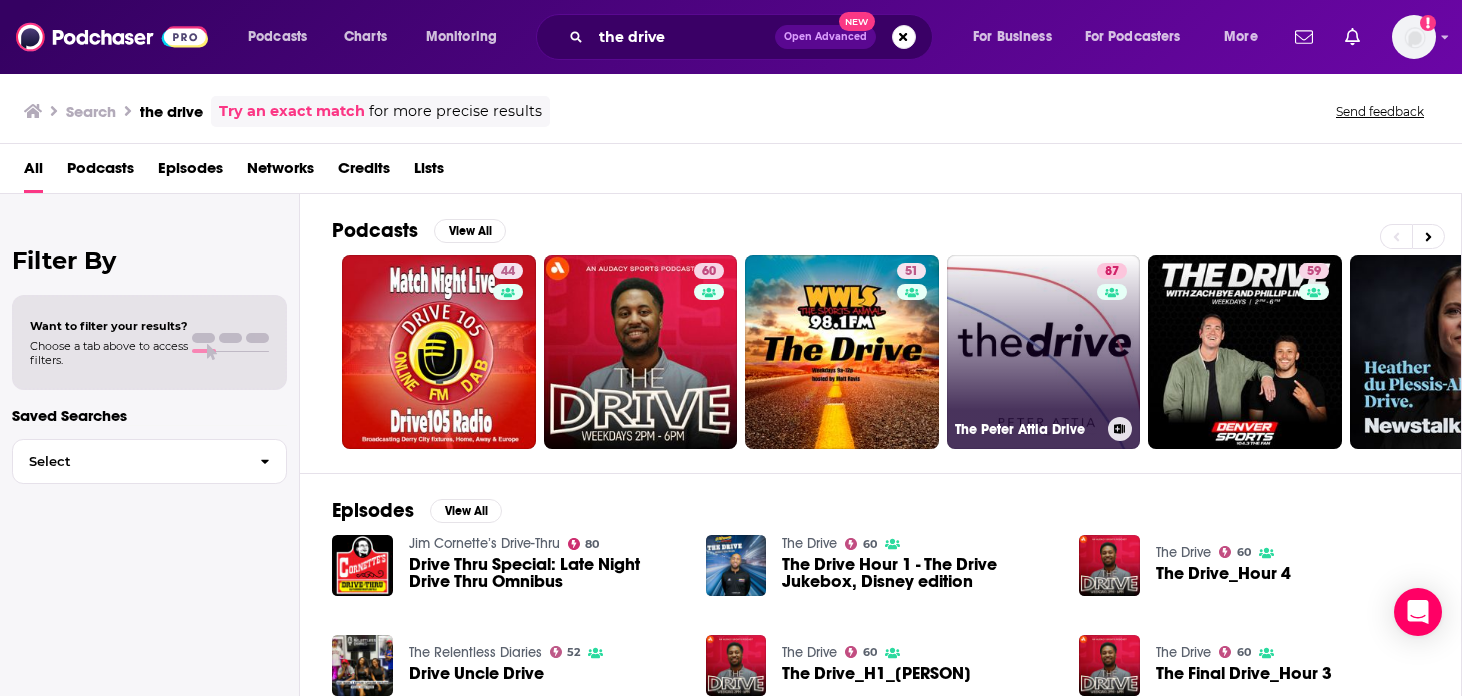 click on "87 The Peter Attia Drive" at bounding box center (1044, 352) 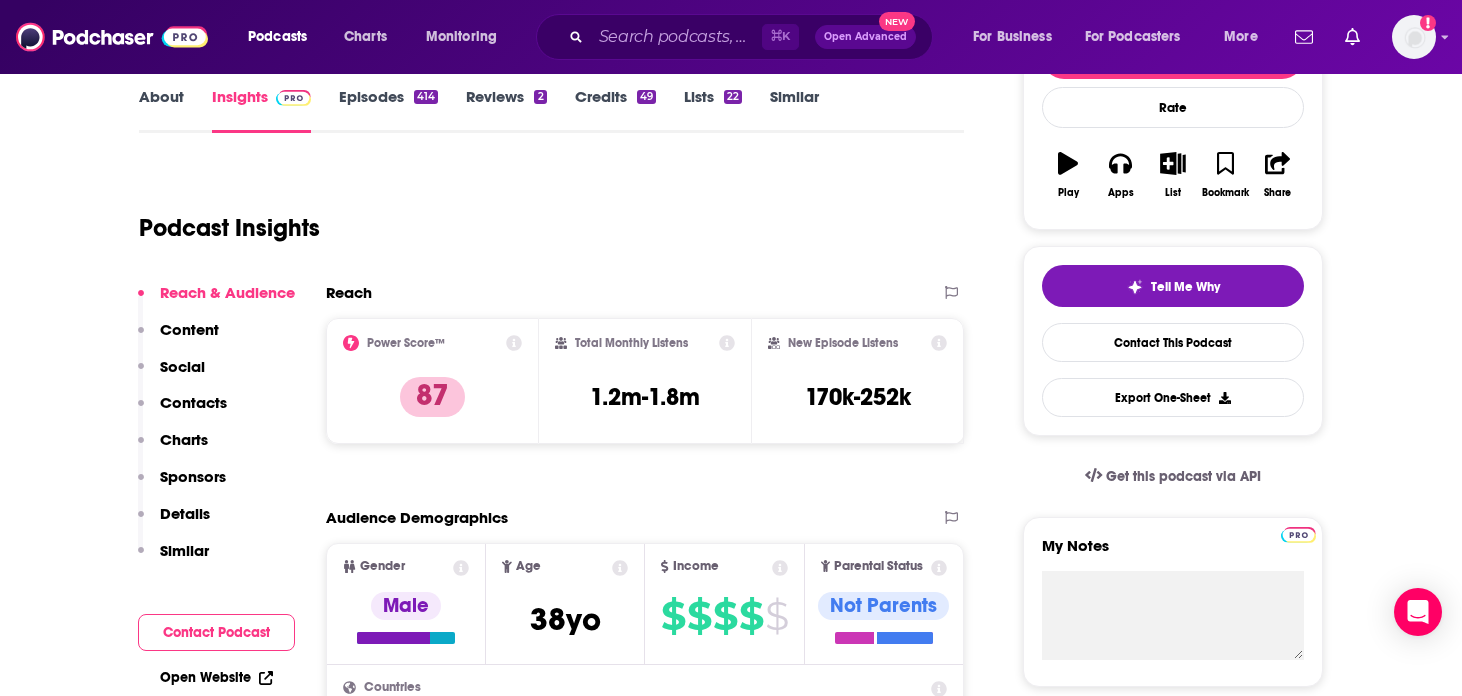 scroll, scrollTop: 0, scrollLeft: 0, axis: both 